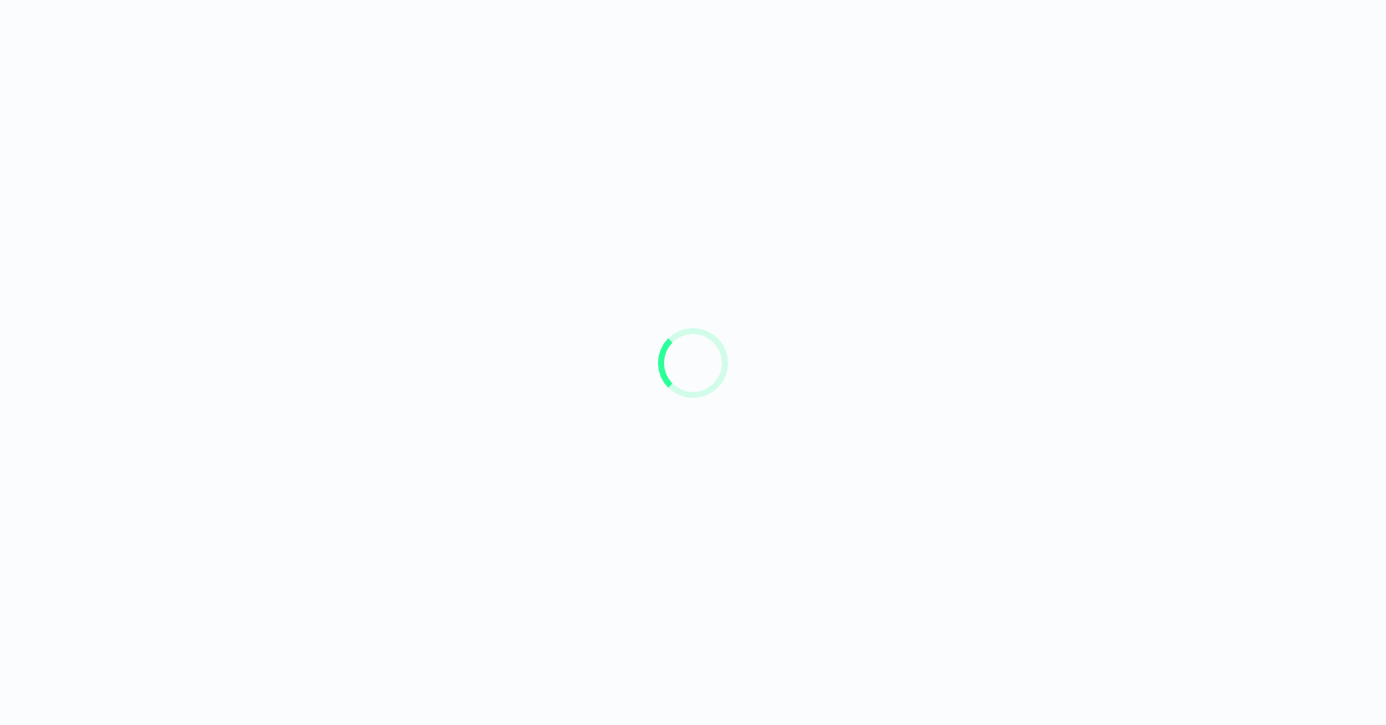 scroll, scrollTop: 0, scrollLeft: 0, axis: both 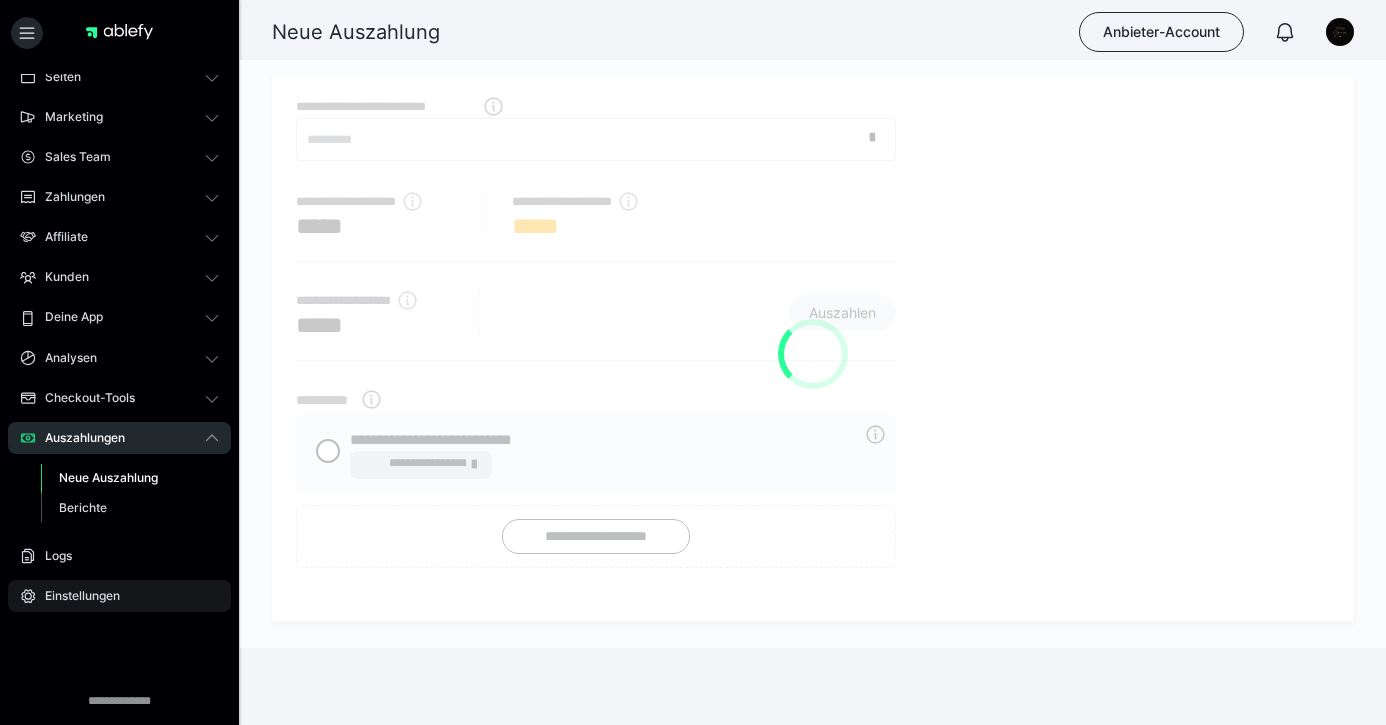 click on "Einstellungen" at bounding box center (75, 596) 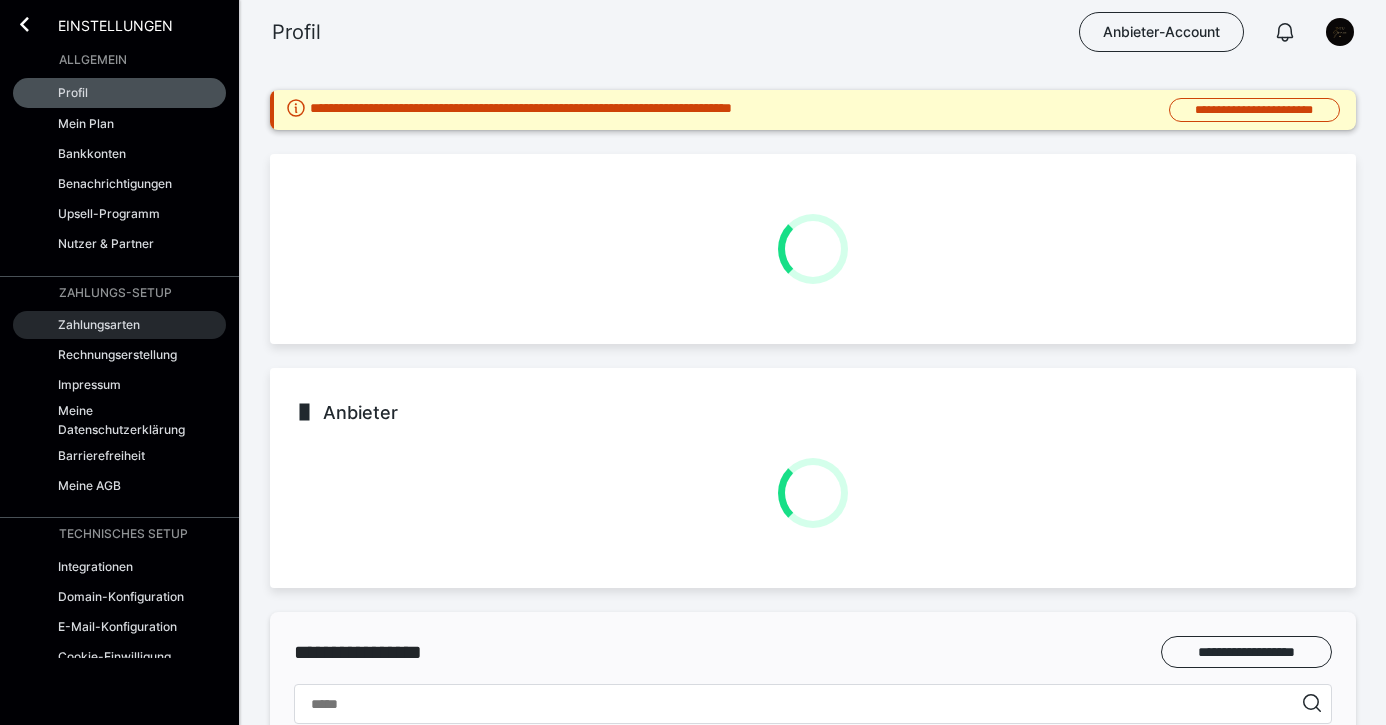 scroll, scrollTop: 0, scrollLeft: 0, axis: both 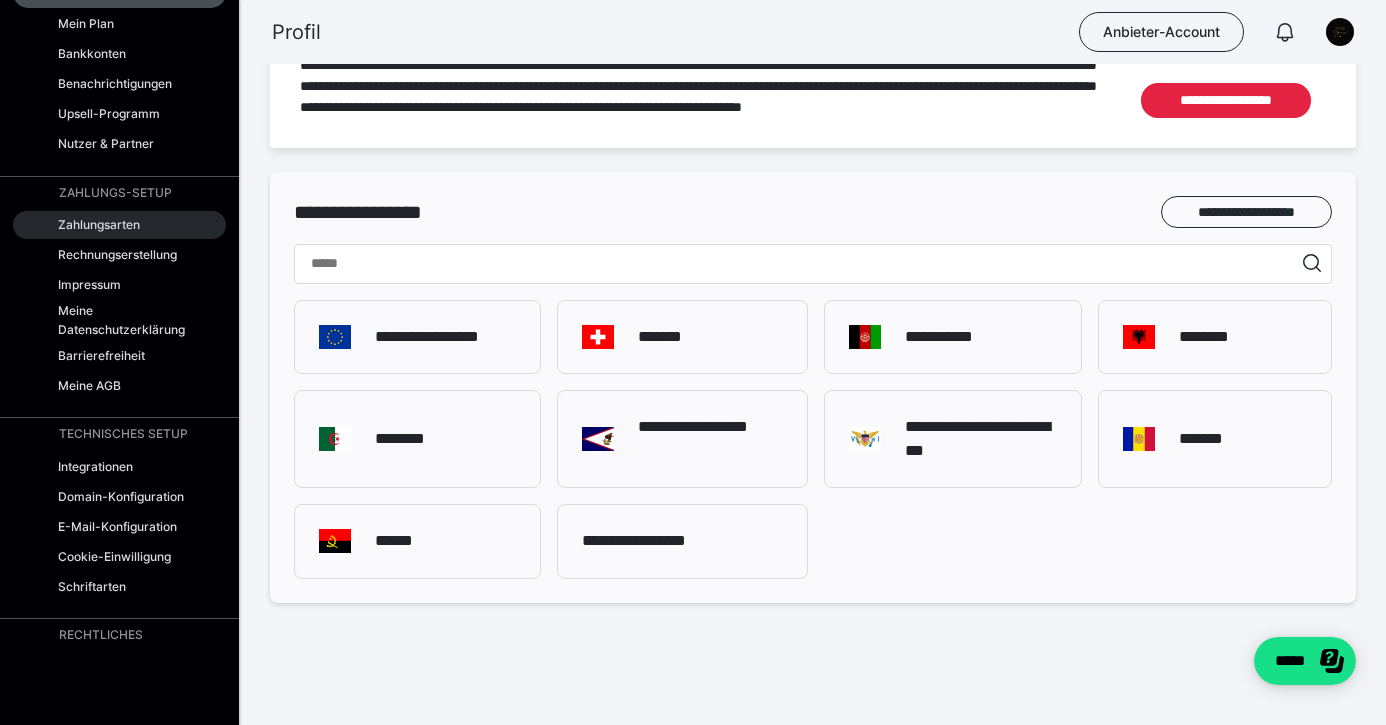 click on "Zahlungsarten" at bounding box center (99, 224) 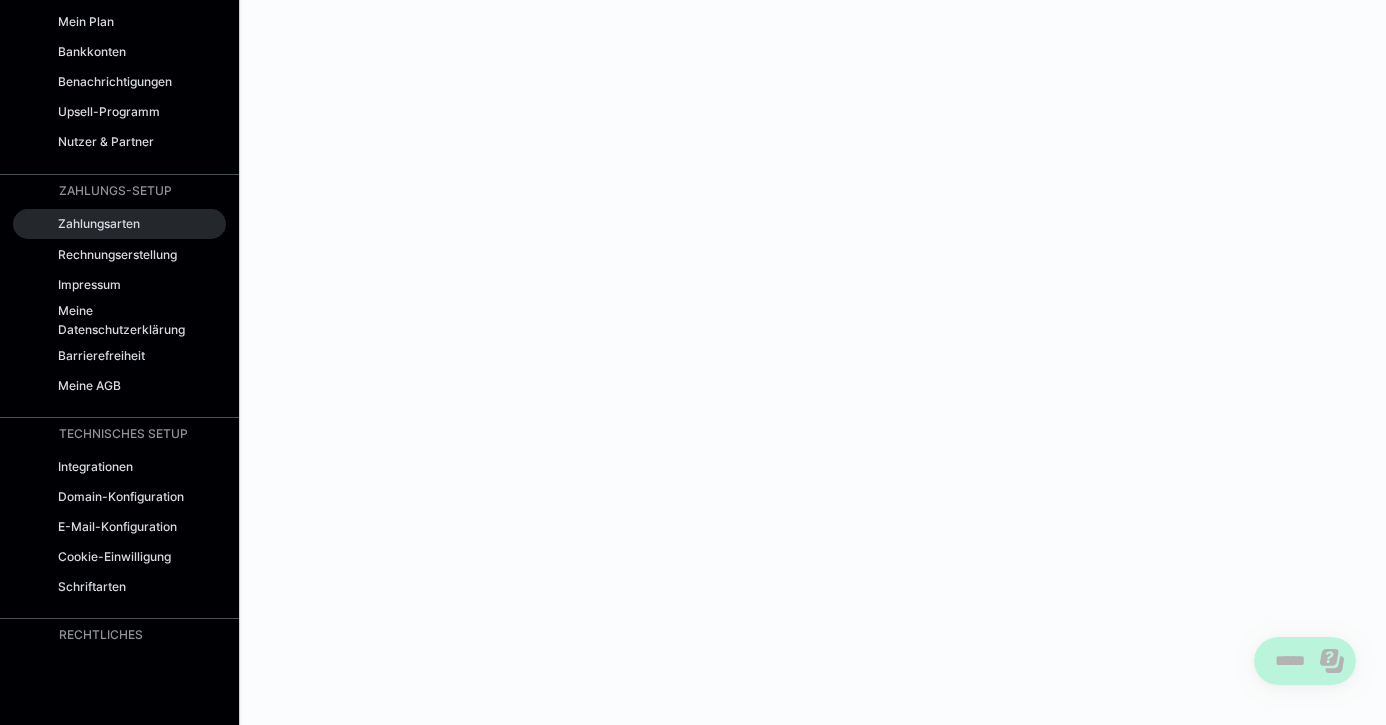 scroll, scrollTop: 0, scrollLeft: 0, axis: both 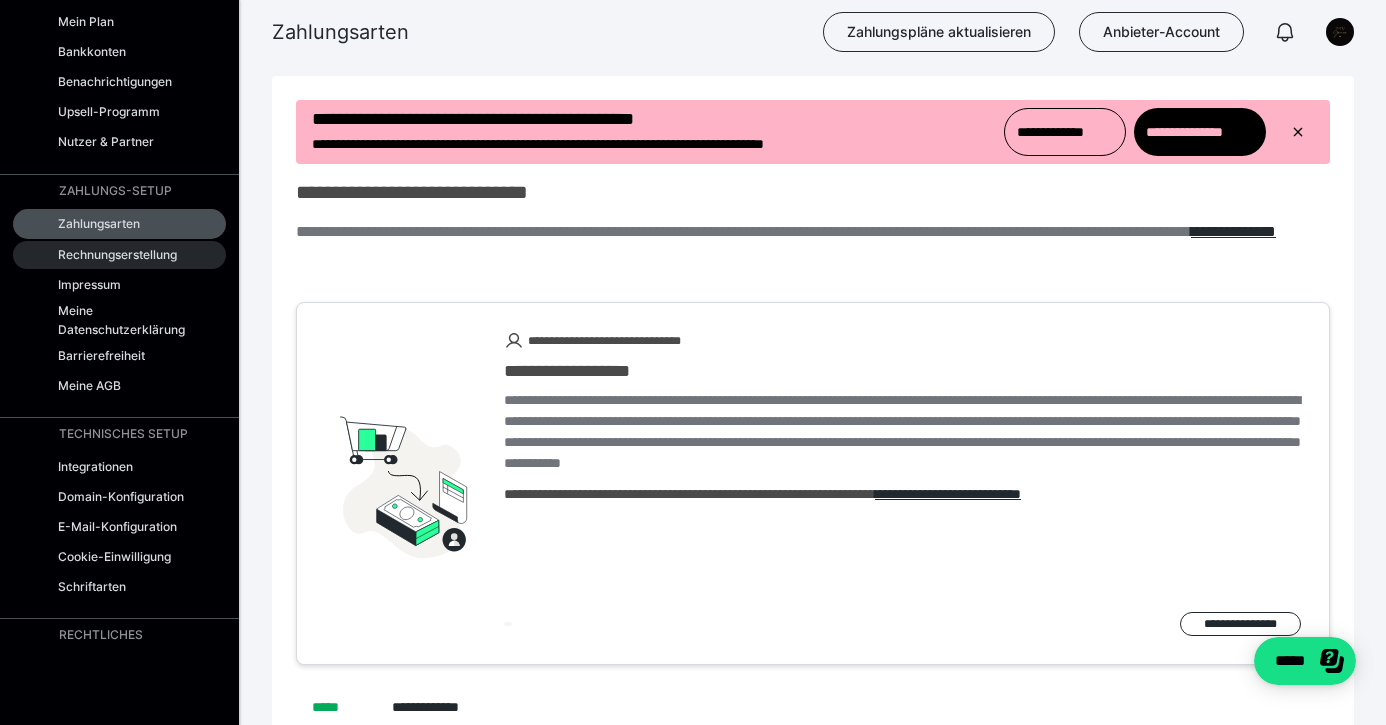 click on "Rechnungserstellung" at bounding box center (117, 254) 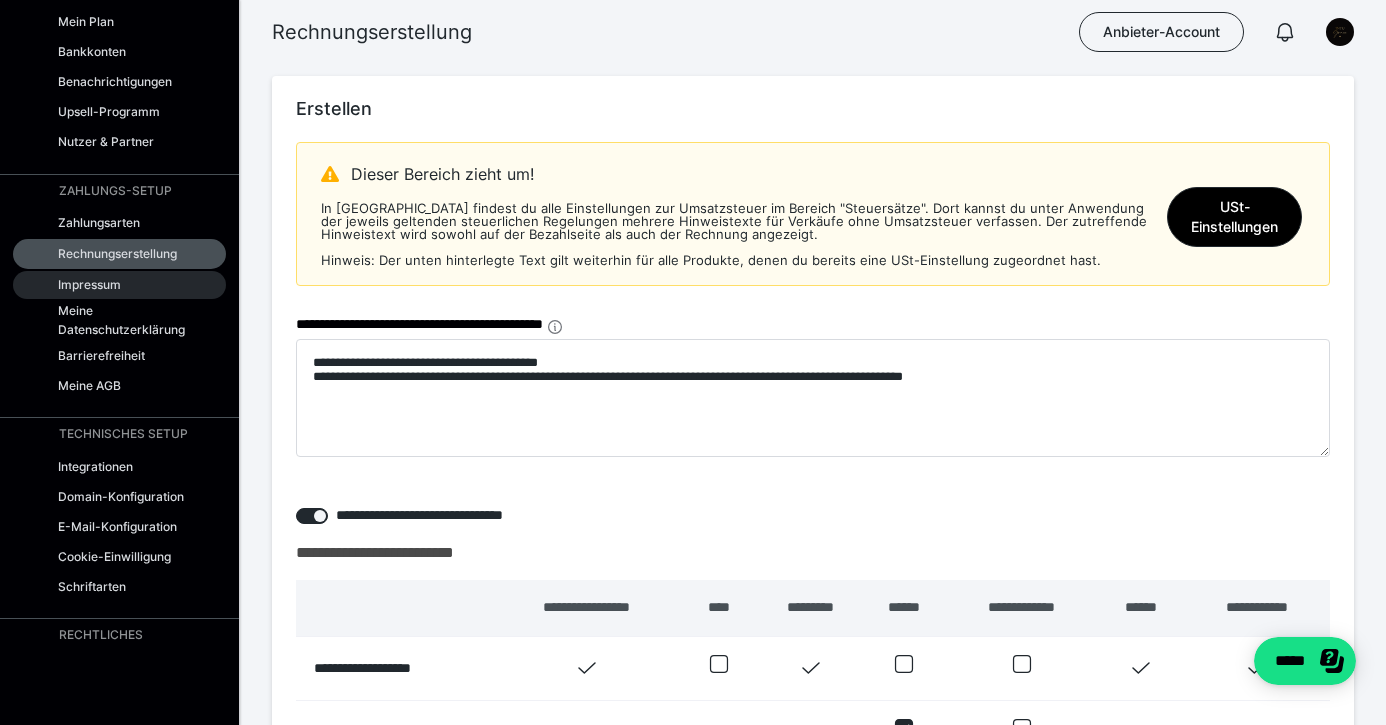 type on "**********" 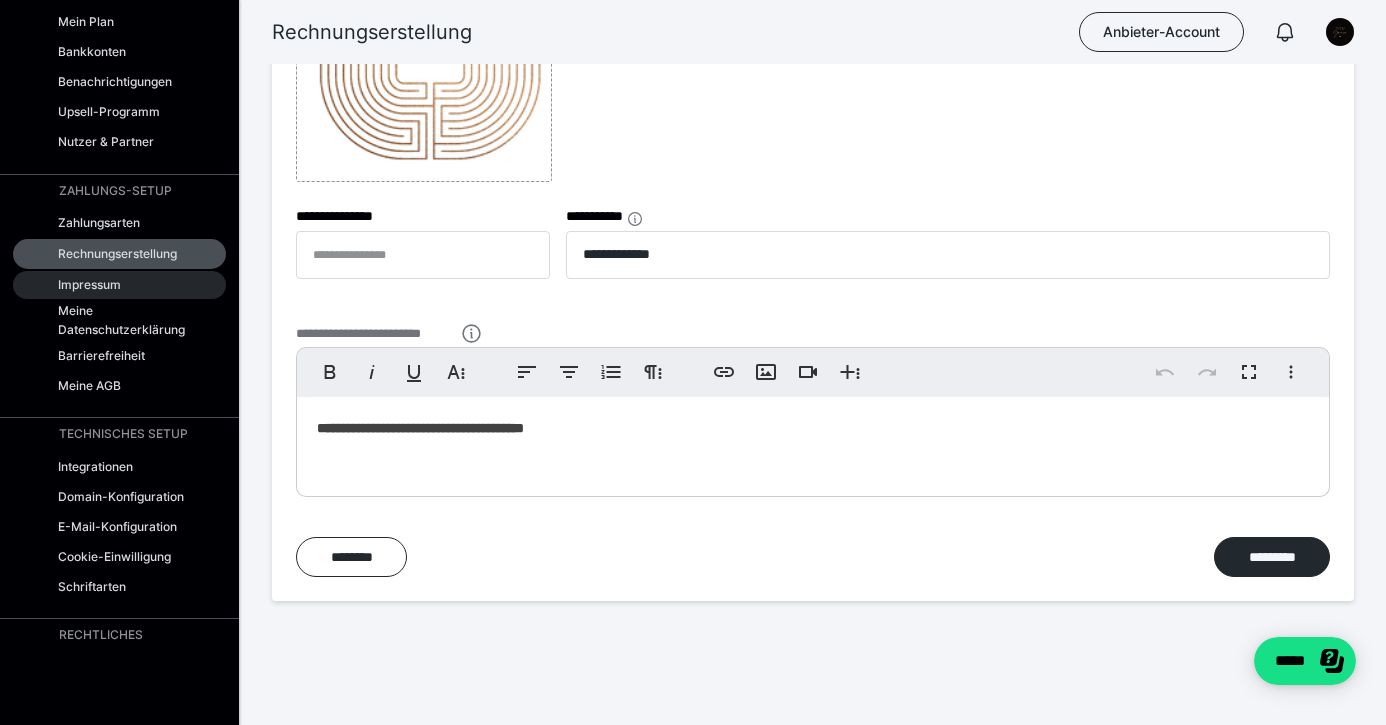 scroll, scrollTop: 884, scrollLeft: 0, axis: vertical 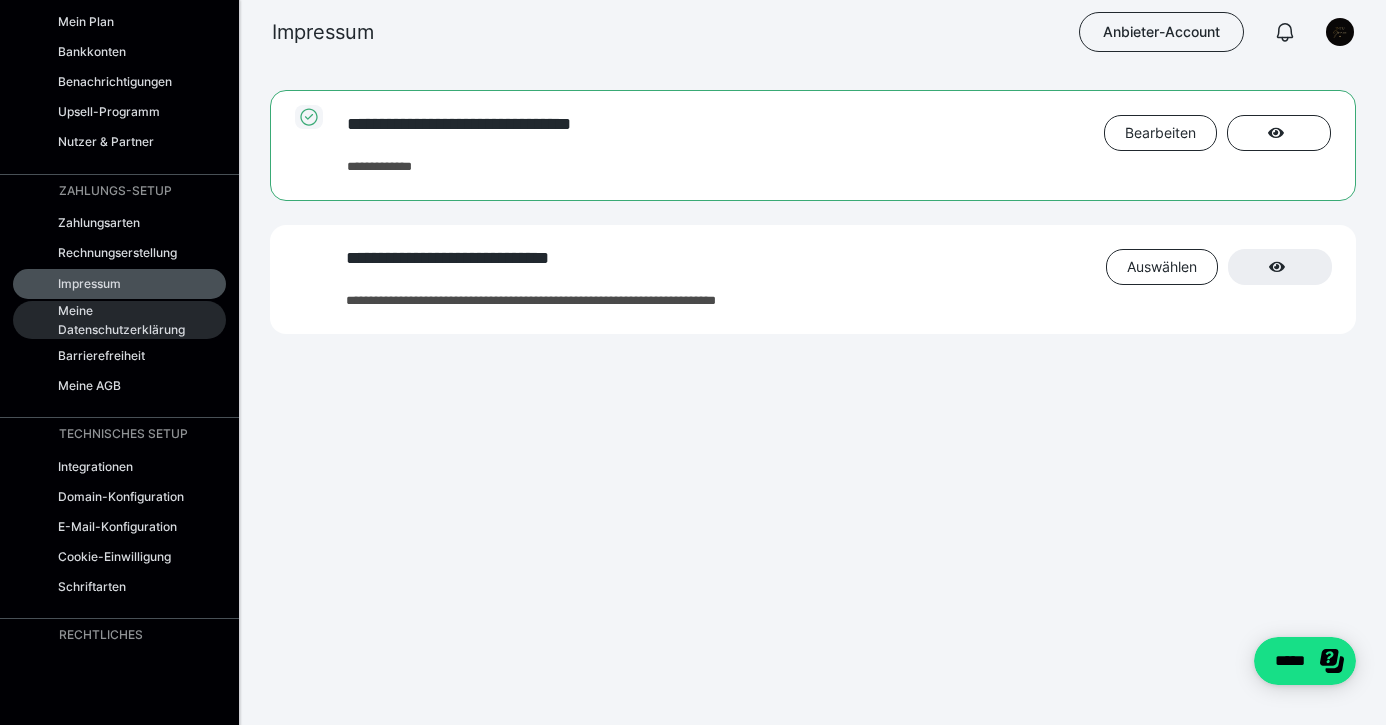 click on "Meine Datenschutzerklärung" at bounding box center (125, 320) 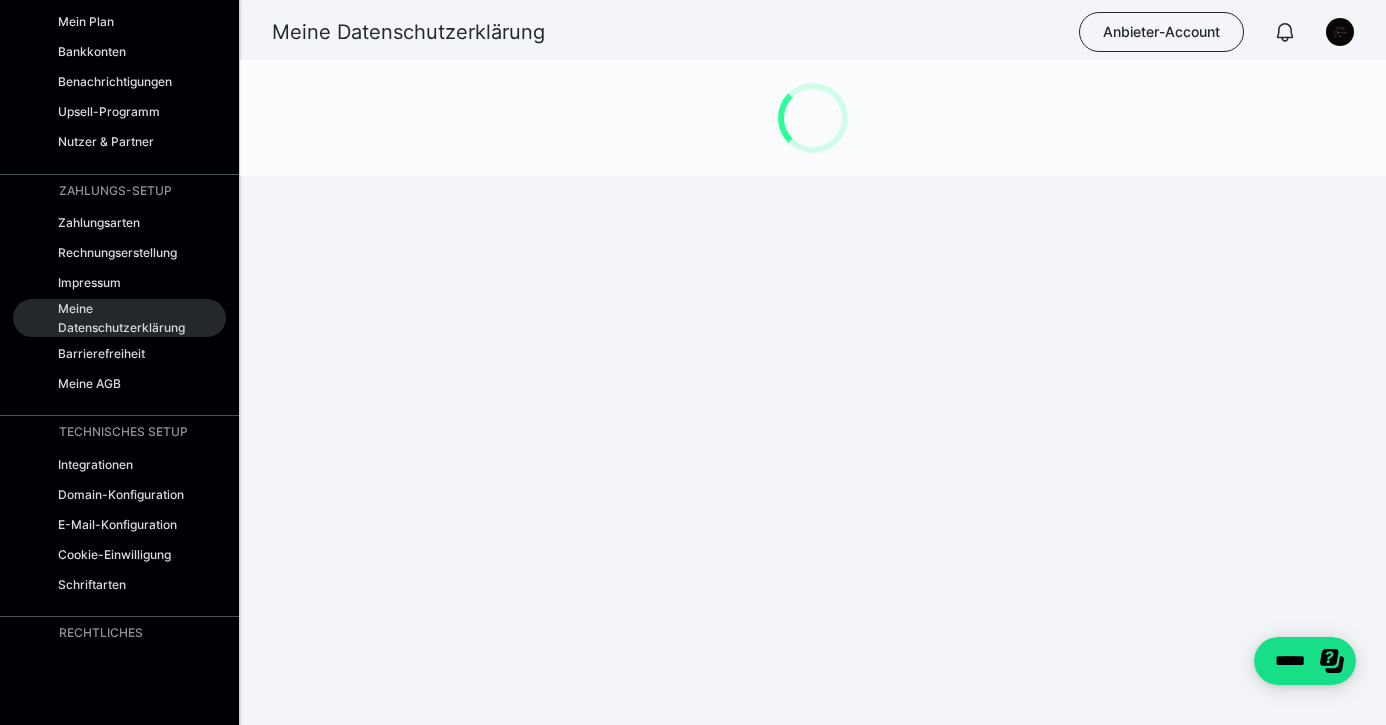 click on "Meine Datenschutzerklärung" at bounding box center [125, 318] 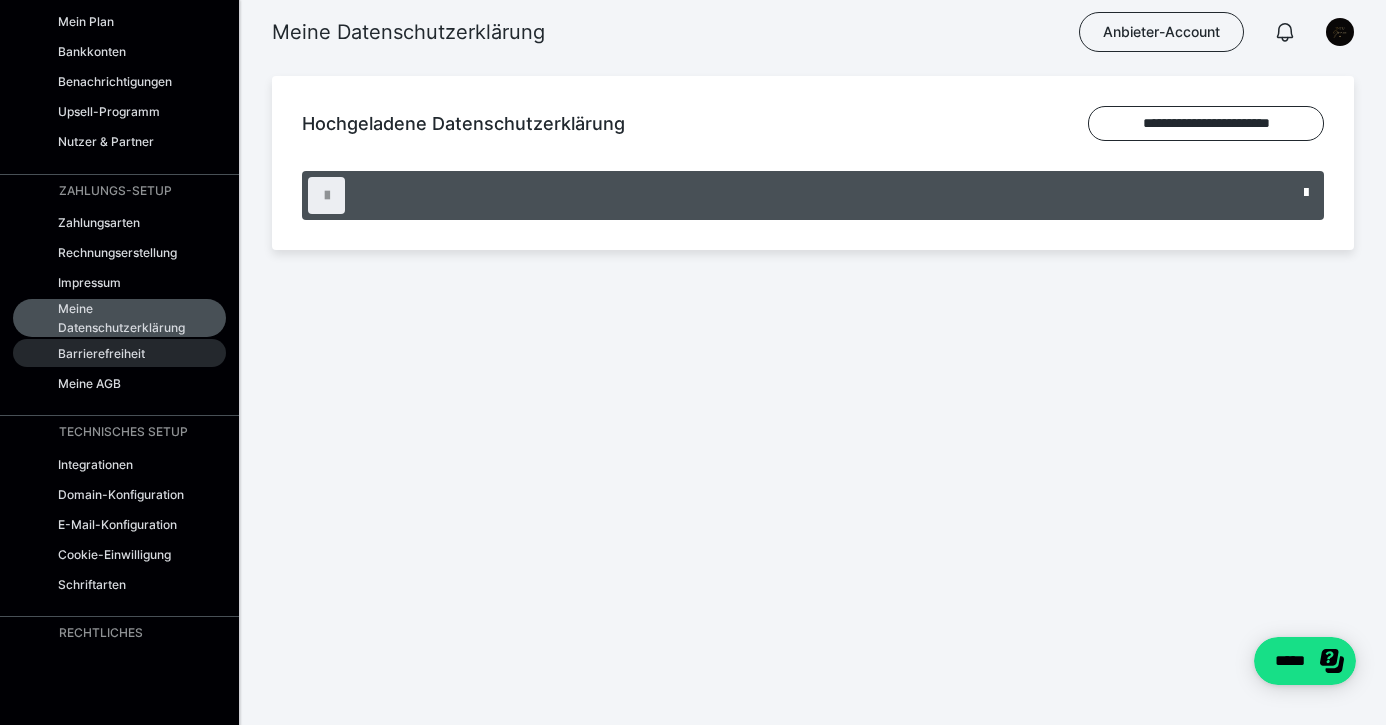 scroll, scrollTop: 88, scrollLeft: 0, axis: vertical 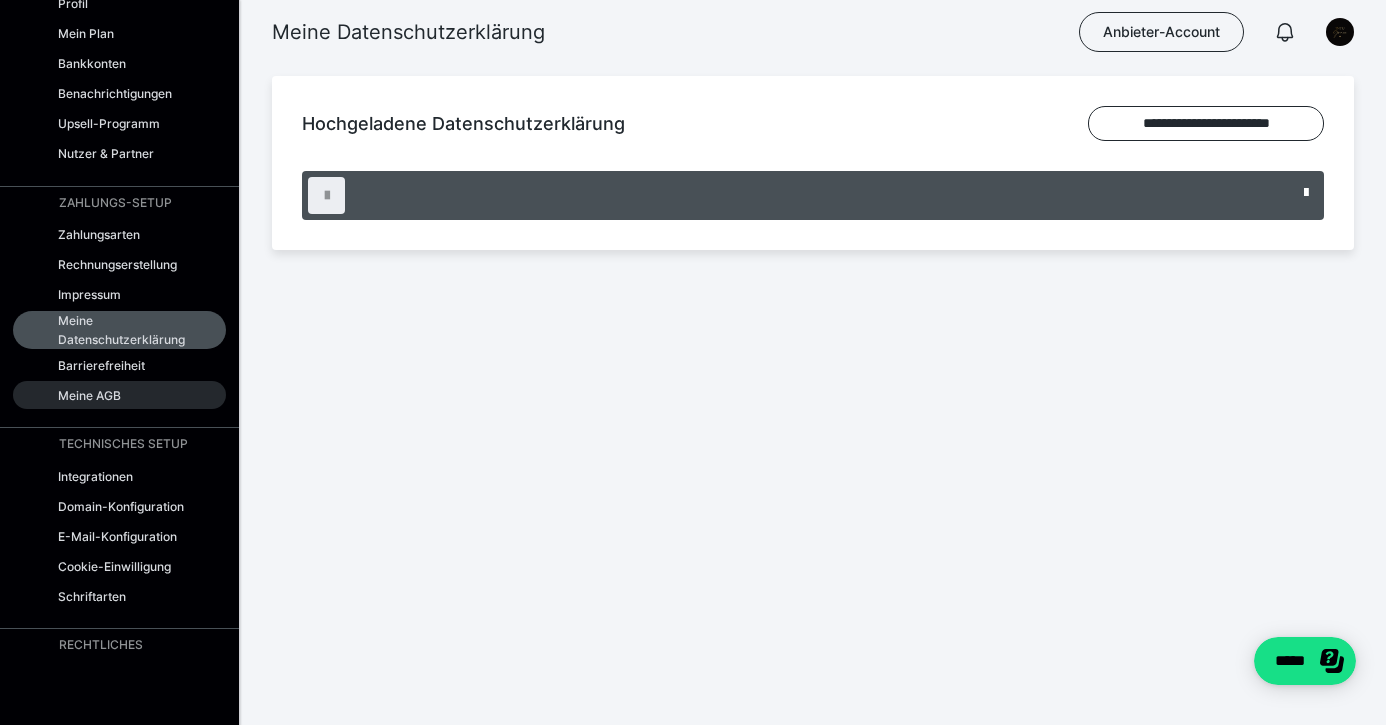 click on "Meine AGB" at bounding box center [89, 395] 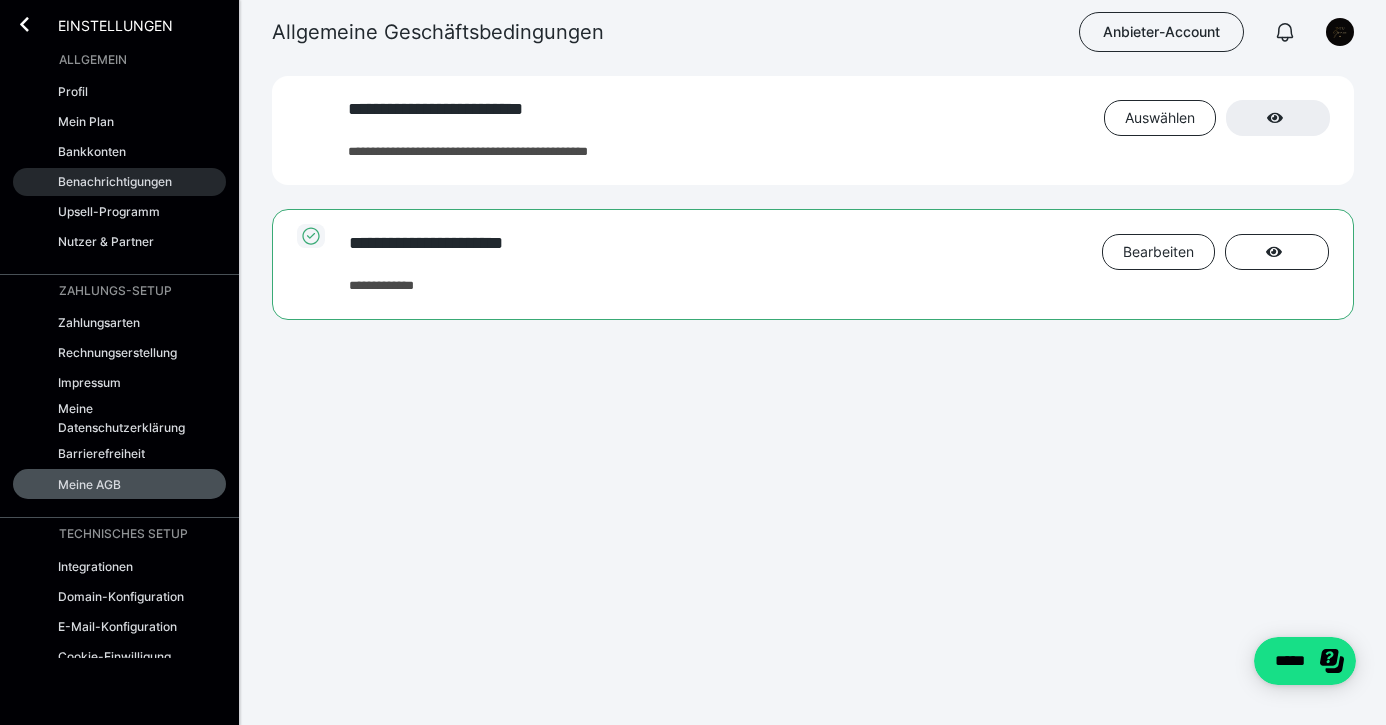 scroll, scrollTop: 0, scrollLeft: 0, axis: both 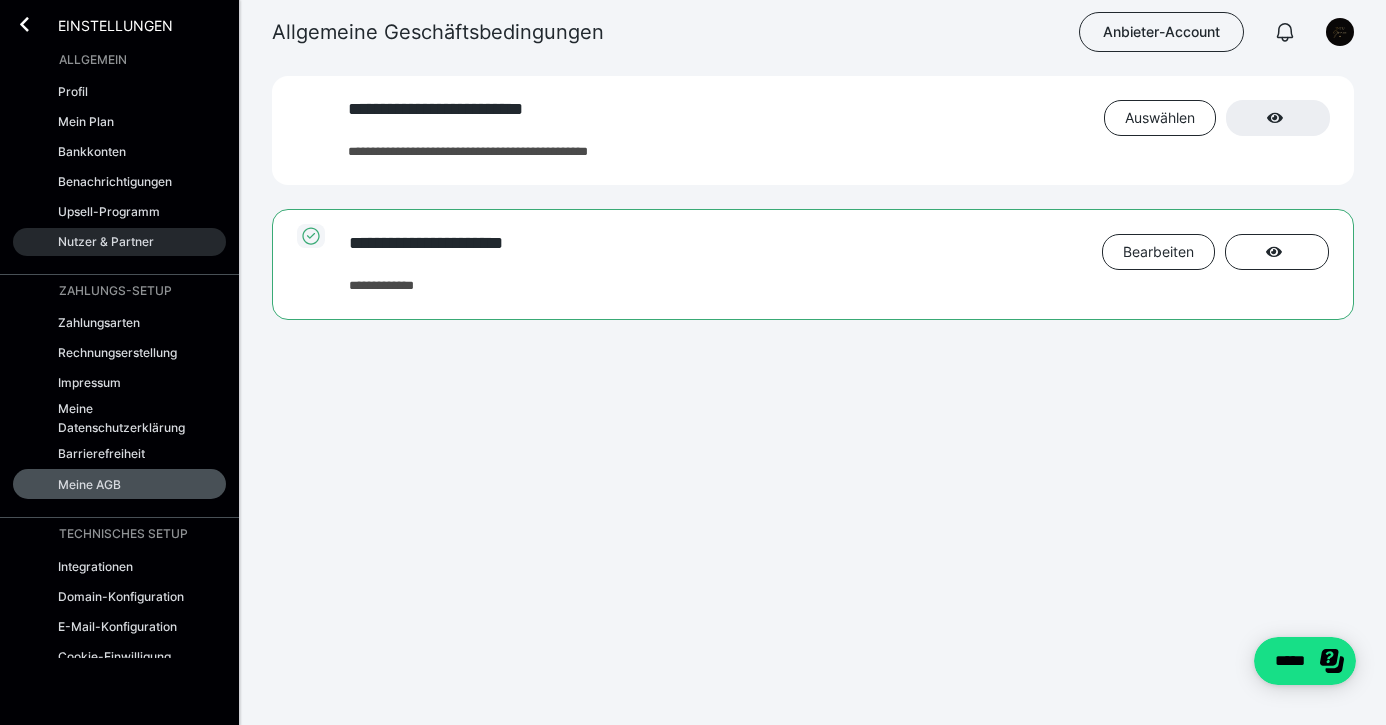 click on "Nutzer & Partner" at bounding box center (106, 241) 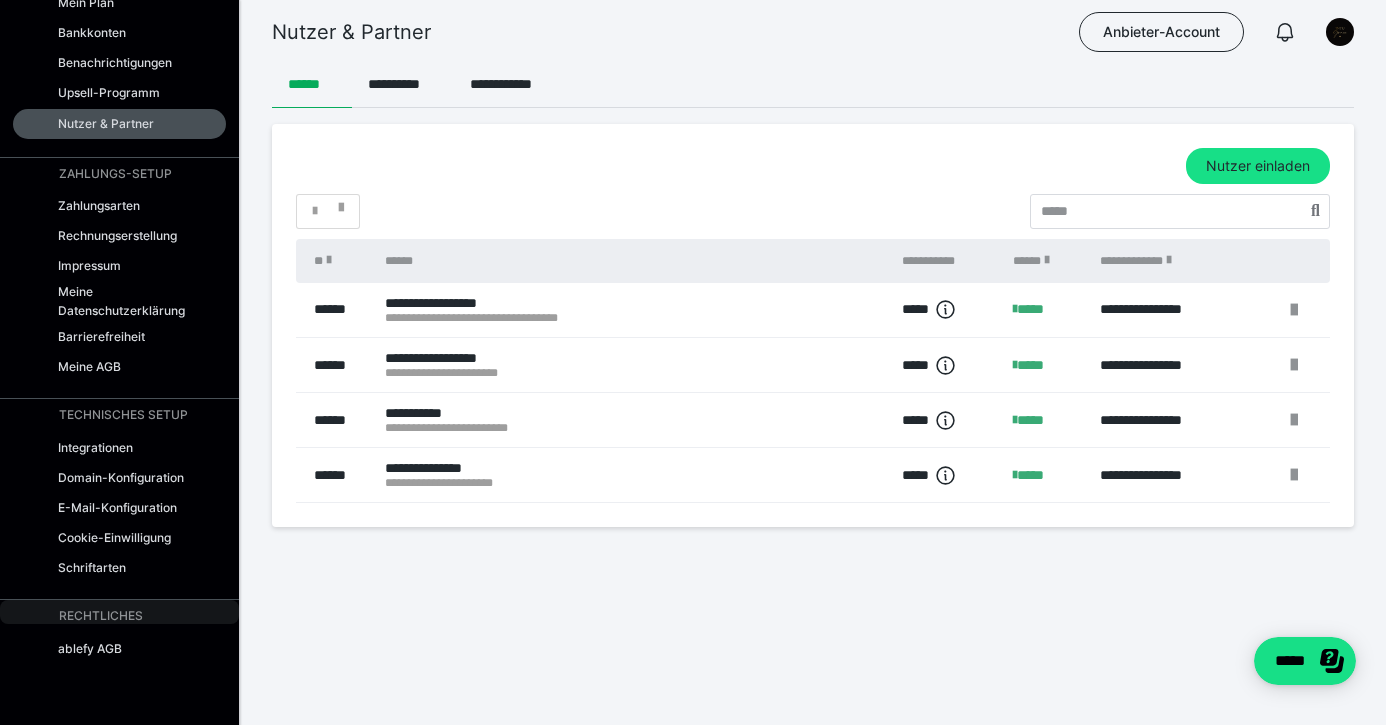 scroll, scrollTop: 87, scrollLeft: 0, axis: vertical 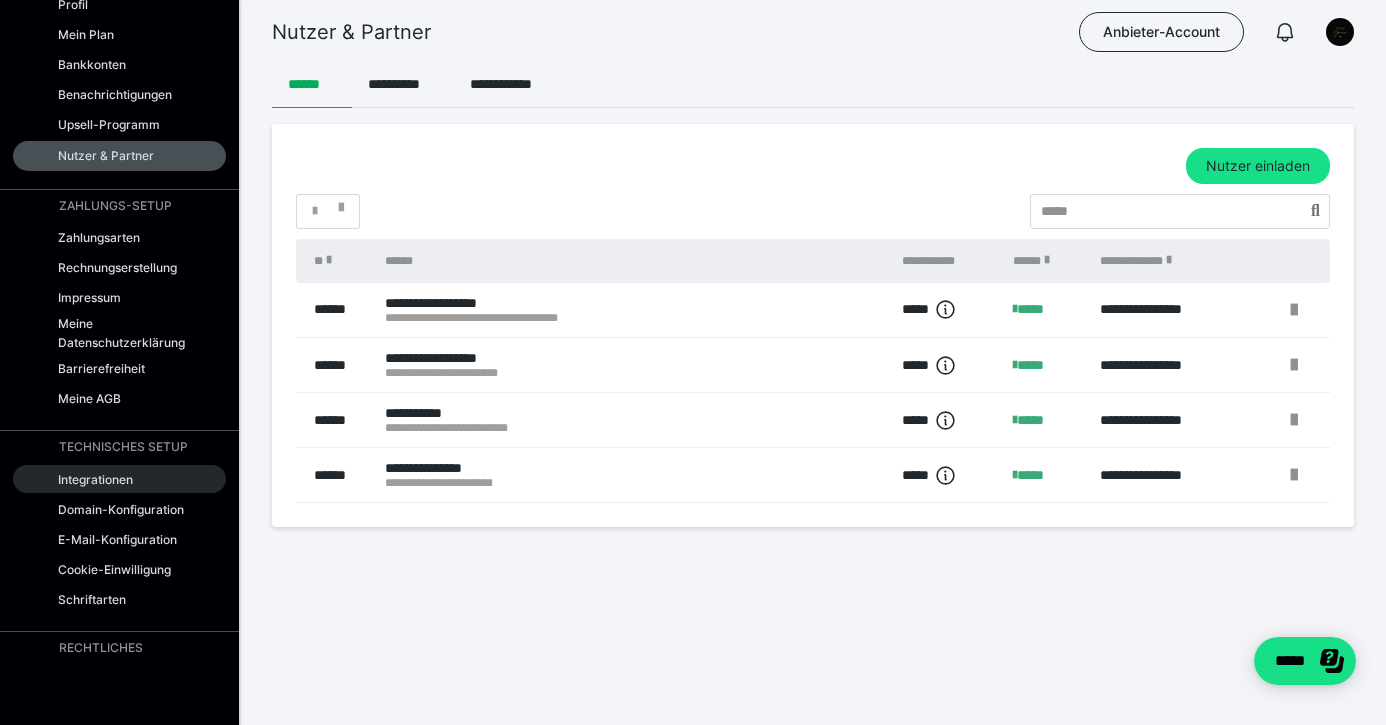 click on "Integrationen" at bounding box center [95, 479] 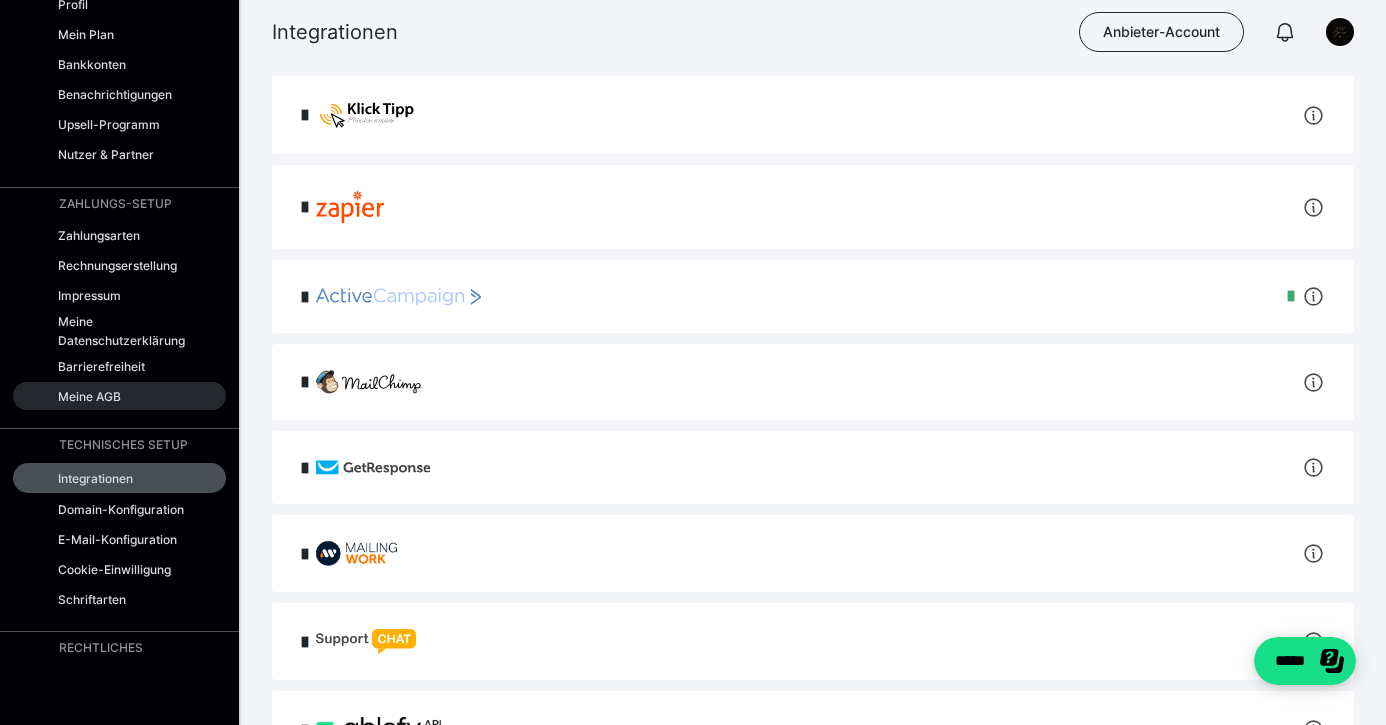 click on "Meine AGB" at bounding box center (89, 396) 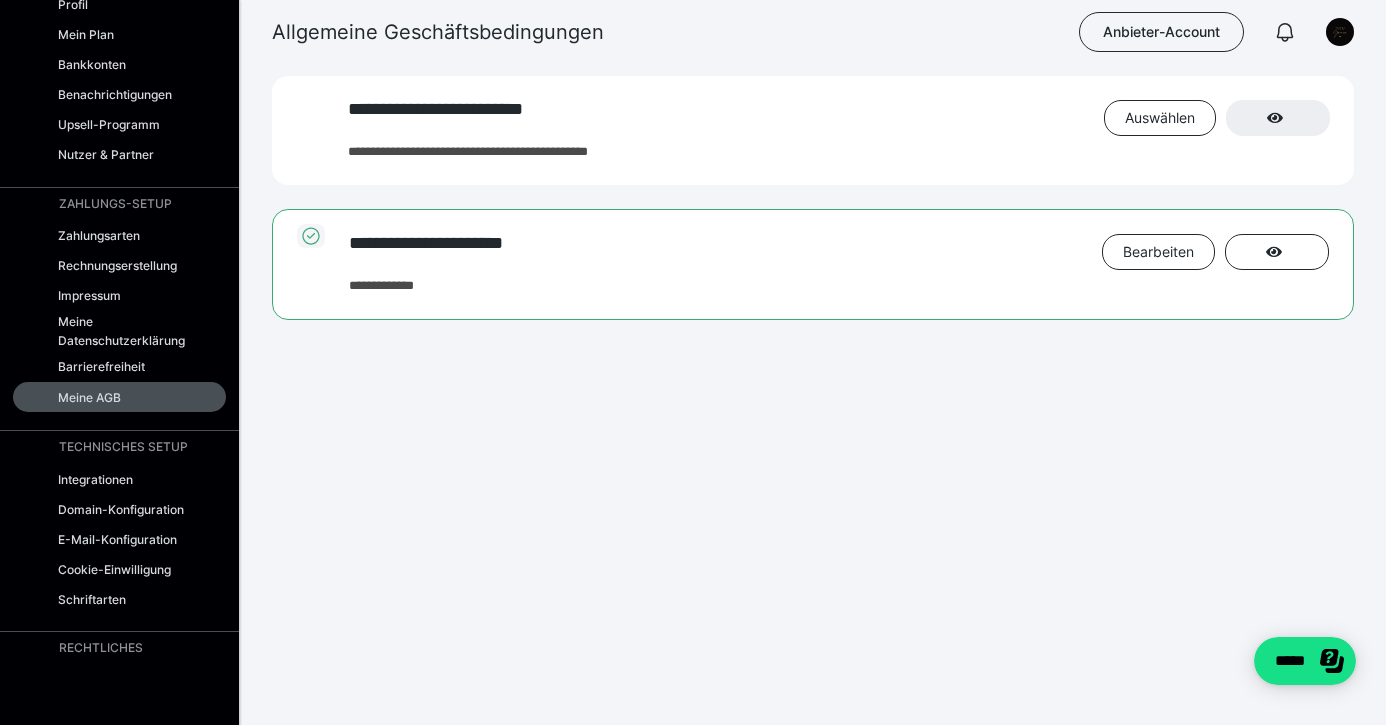 click on "**********" at bounding box center (839, 255) 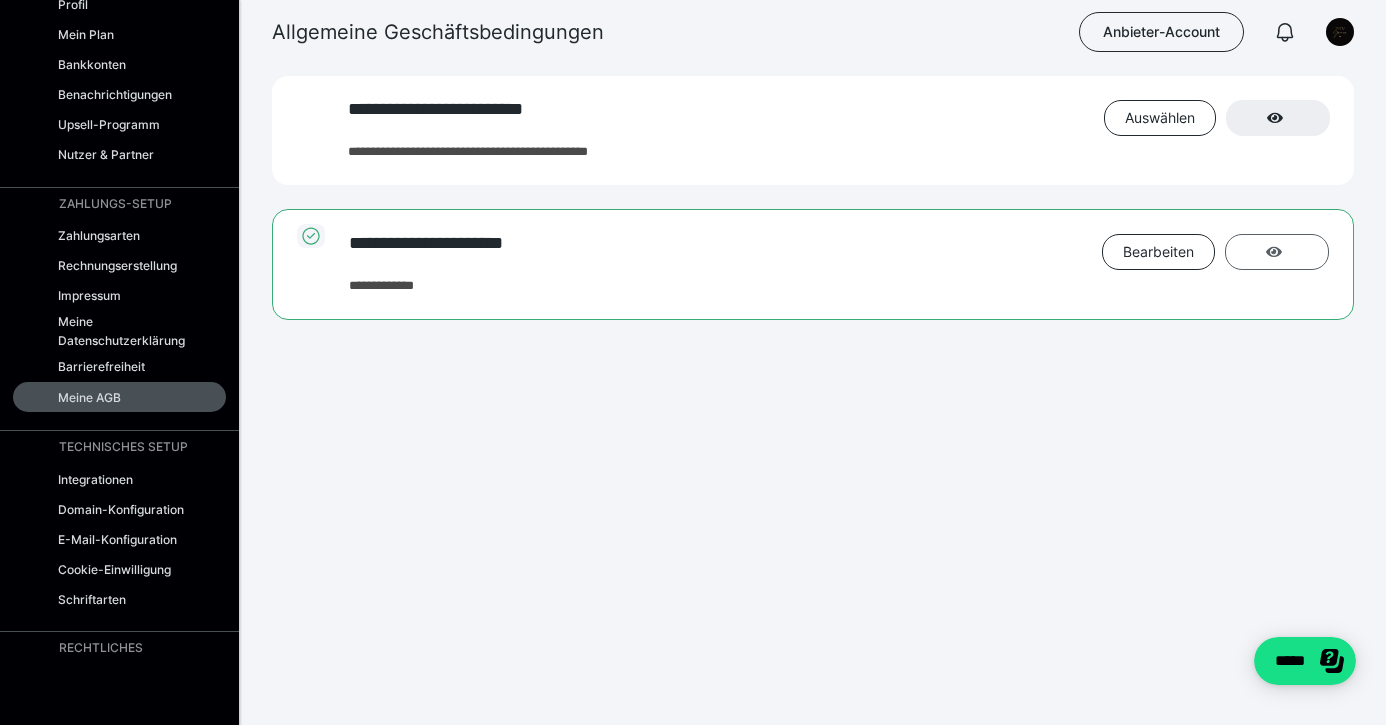 click at bounding box center (1277, 252) 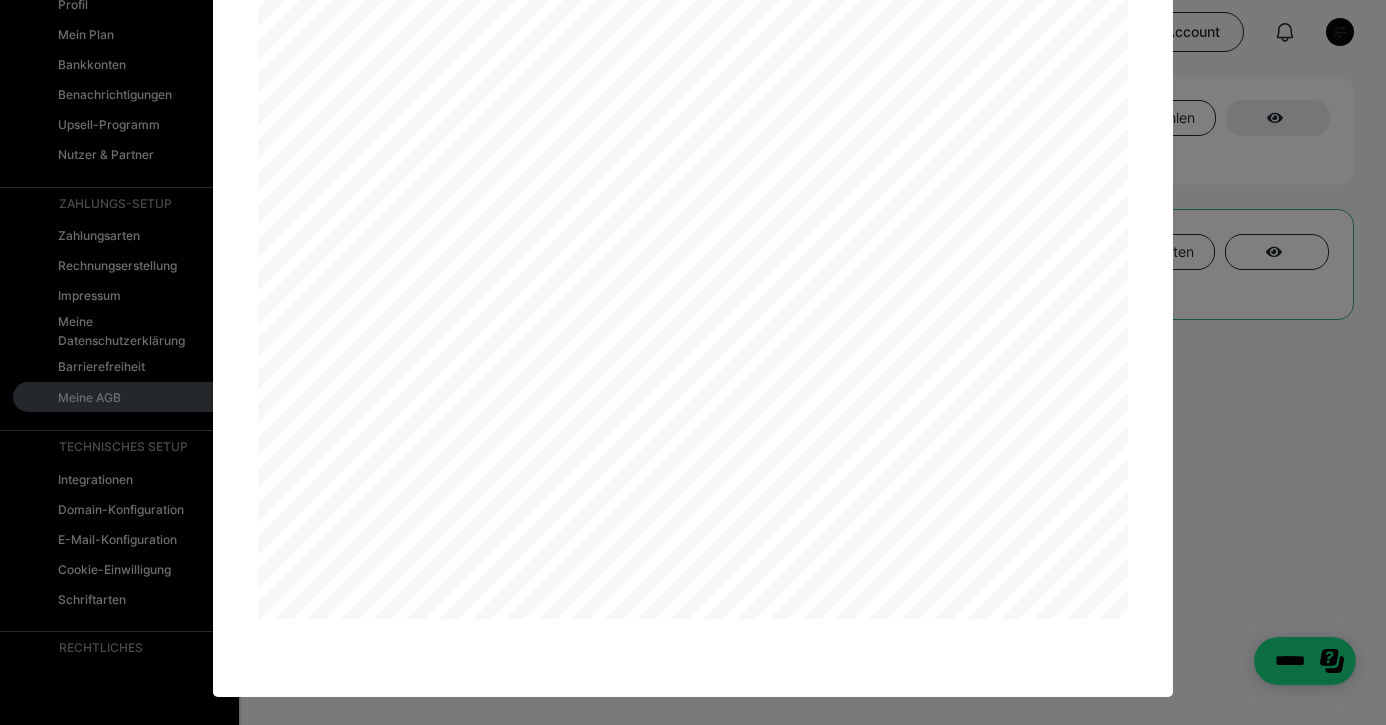 scroll, scrollTop: 24957, scrollLeft: 0, axis: vertical 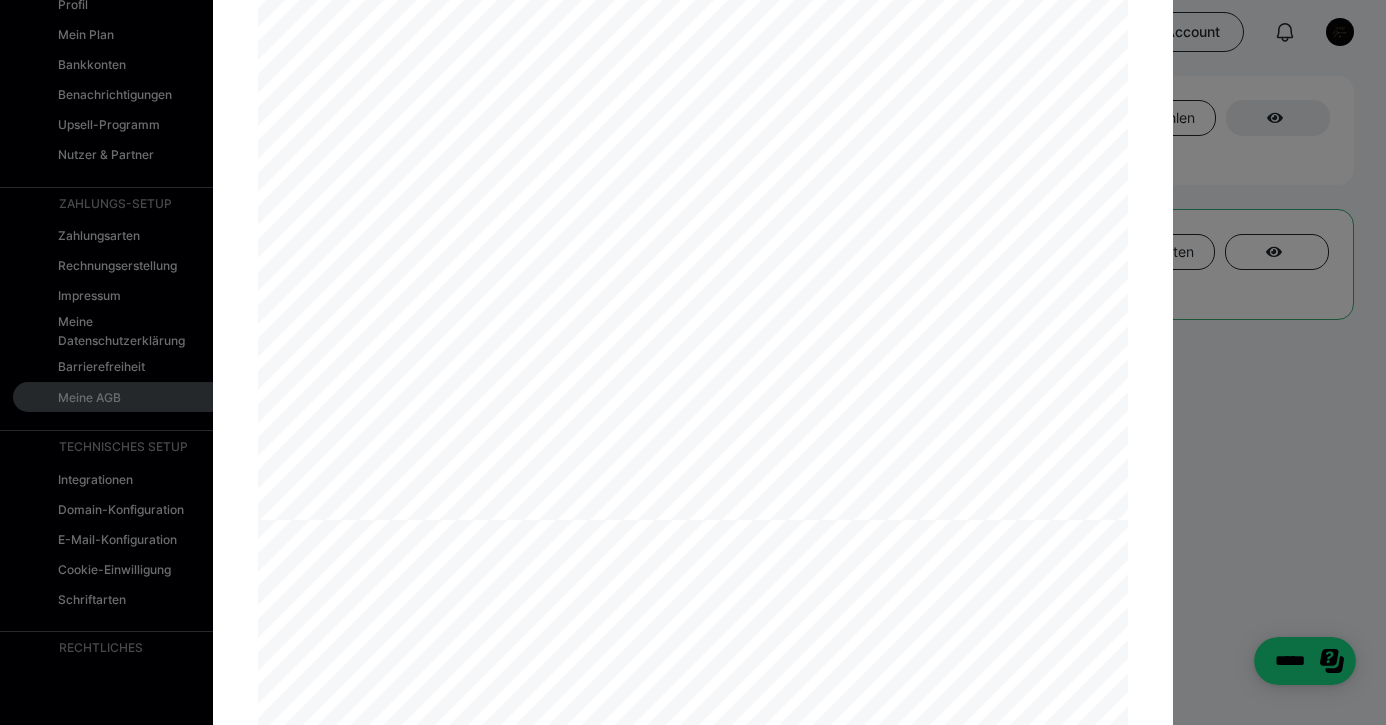 click on "Allgemeine Geschäftsbedingungen und Widerrufsrecht für Verbraucher der IntuGrace GmbH 1. Teil Geltungsbereich und Anwendbares Recht 1 Geltungsbereich (1) Die nachstehenden Allgemeinen Geschäftsbedingungen gelten für alle Rechtsgeschäfte gegenüber Verbrauchern und Unternehmern mit IntuGrace GmbH vertr. d. d. Geschäftsführer [PERSON_NAME]-und-[STREET_ADDRESS] nachstehend „wir“ genannt. Die Rechtsgeschäfte können persönlich, postalisch, per Messenger, per E-Mail, im Erstgespräch oder über die Webseite zustande kommen. (2) Die für den Vertragsschluss zur Verfügung stehende Sprache ist ausschließlich deutsch. Übersetzungen in andere Sprachen dienen ausschließlich deiner Information. Der deutsche Text hat Vorrang bei eventuellen Unterschieden im Sprachgebrauch. (3) Es gelten ausschließlich diese AGB. Entgegenstehende oder von diesen AGB abweichende Bedingungen, die du verwendest, werden von uns nicht anerkannt, es sei a) du als Unternehmer bestellst,   2. Teil ●" at bounding box center (693, 362) 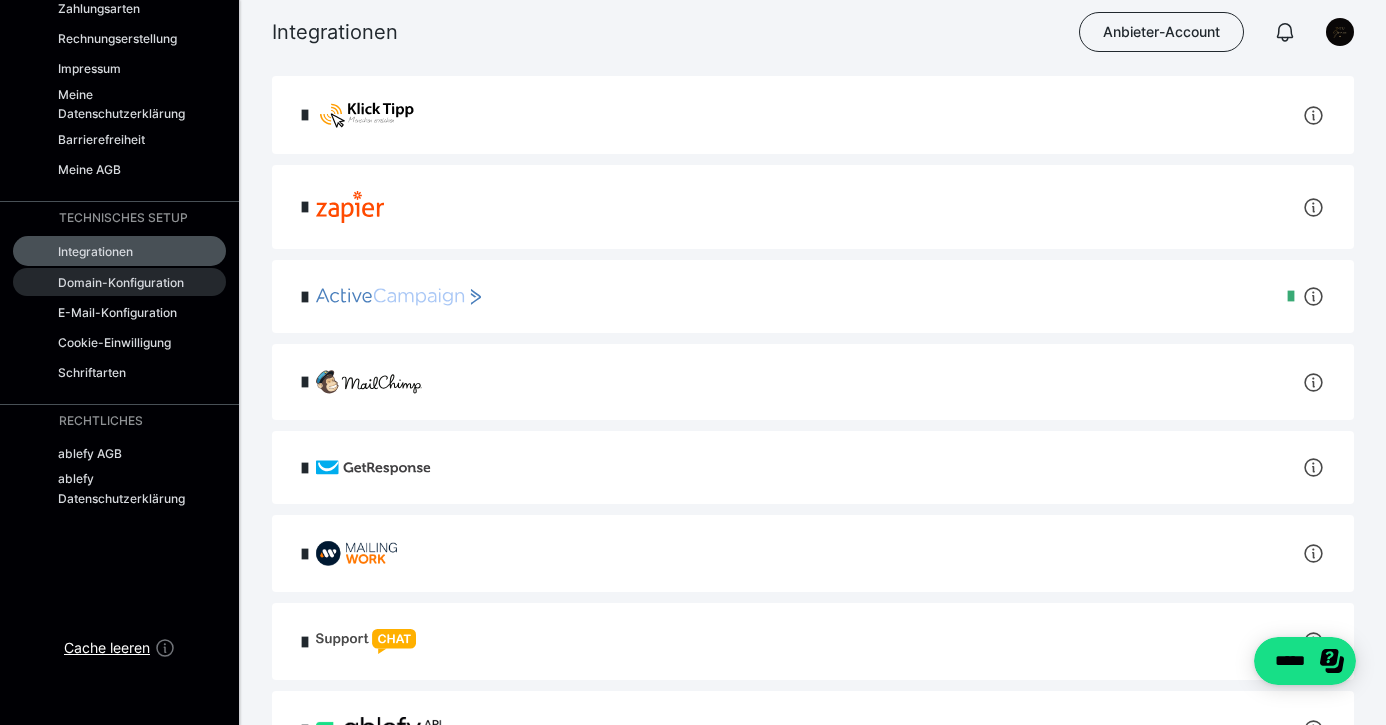 scroll, scrollTop: 313, scrollLeft: 0, axis: vertical 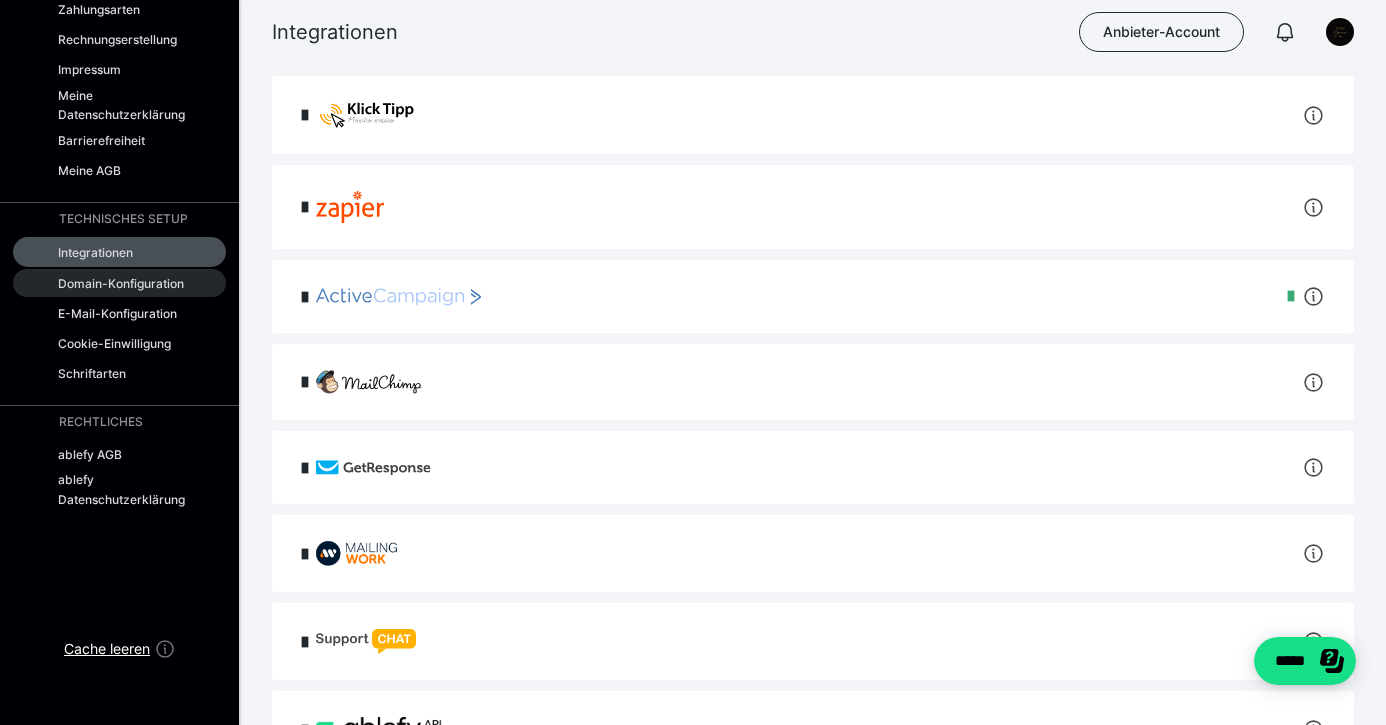 click on "Domain-Konfiguration" at bounding box center (121, 283) 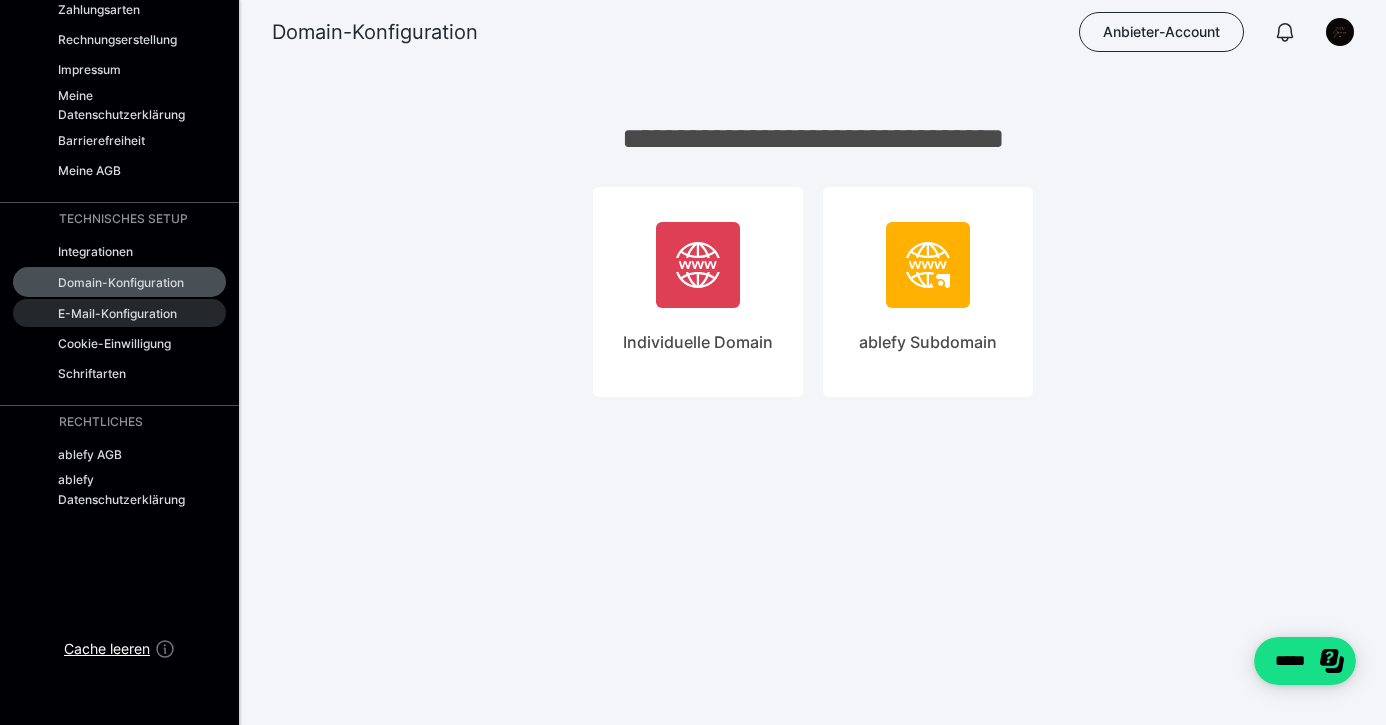 click on "E-Mail-Konfiguration" at bounding box center (117, 313) 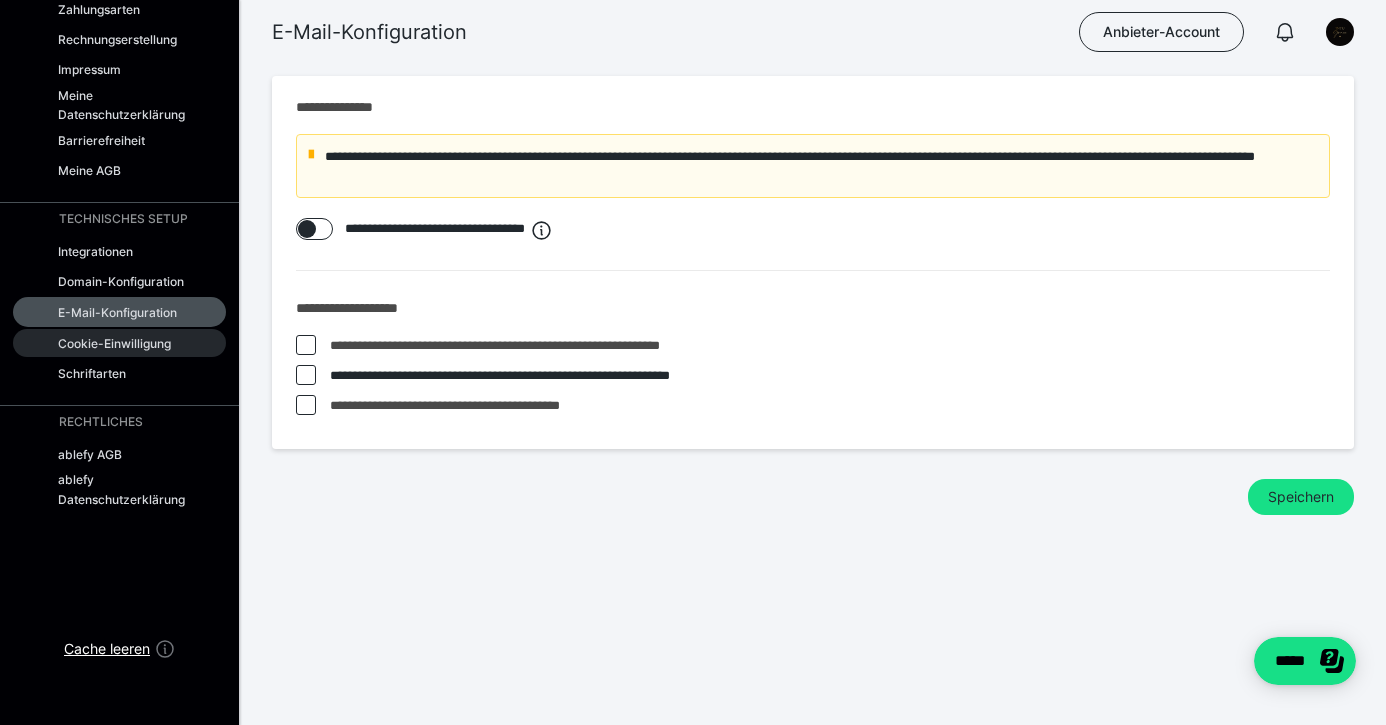 click on "Cookie-Einwilligung" at bounding box center (119, 343) 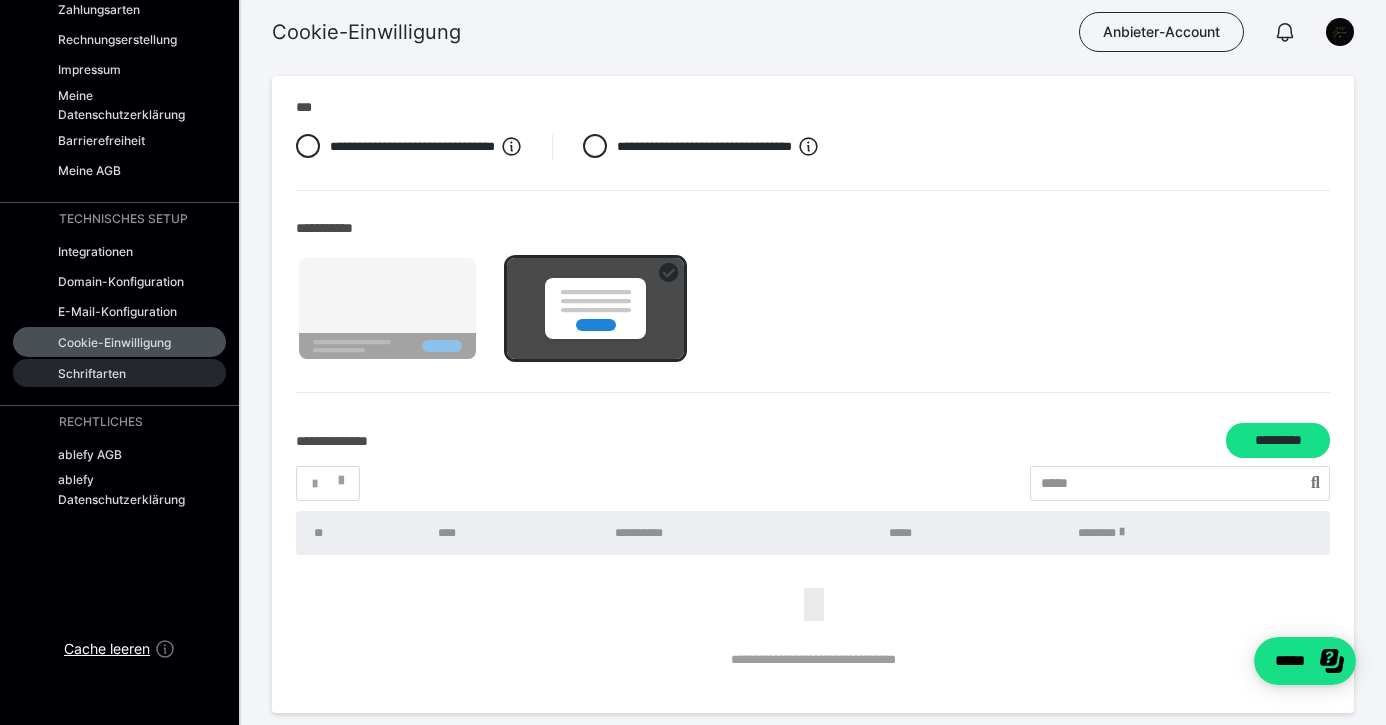 click on "Schriftarten" at bounding box center [92, 373] 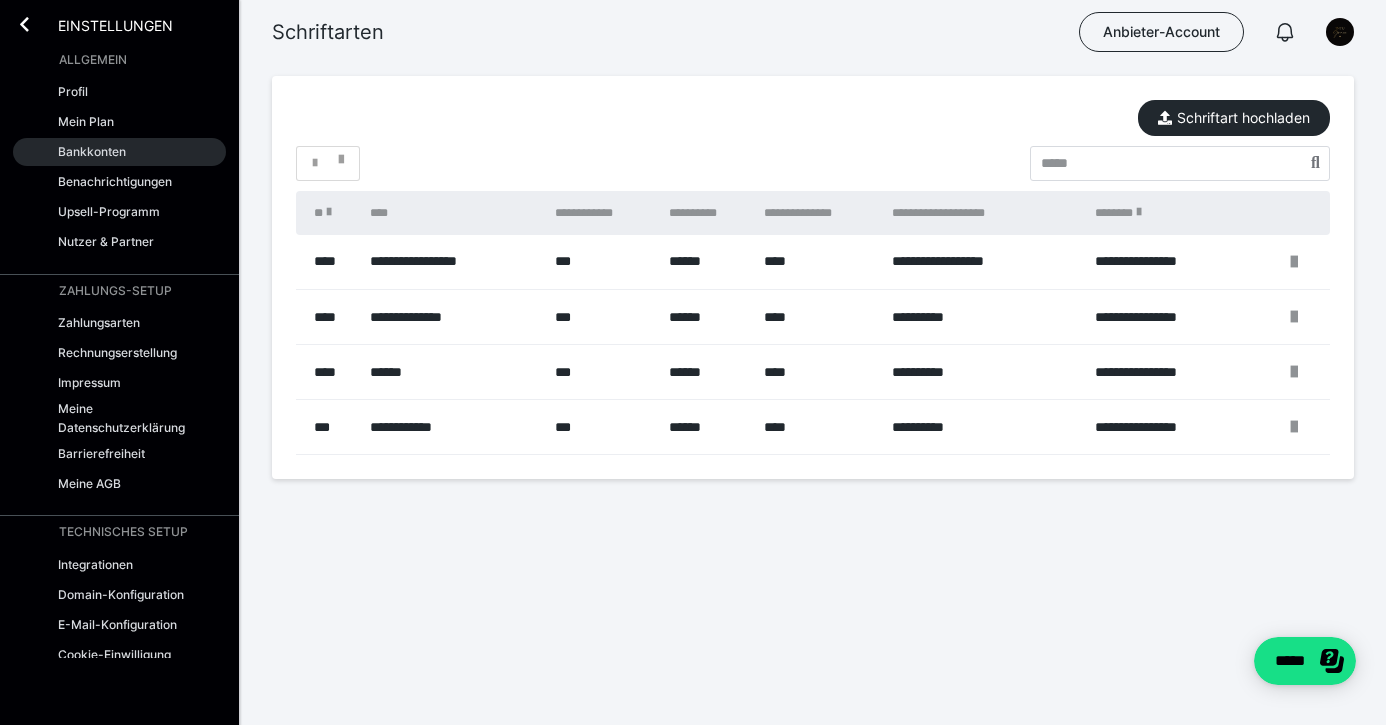 scroll, scrollTop: 0, scrollLeft: 0, axis: both 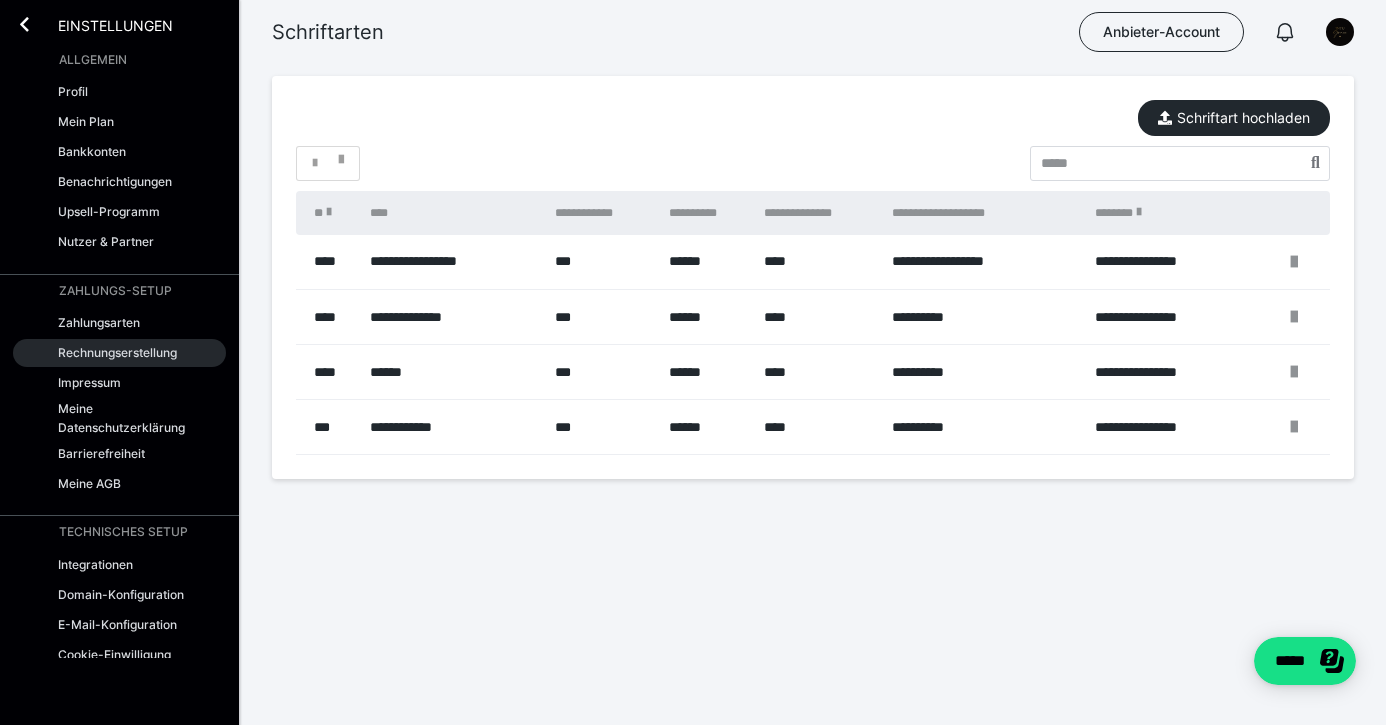 click on "Rechnungserstellung" at bounding box center [117, 352] 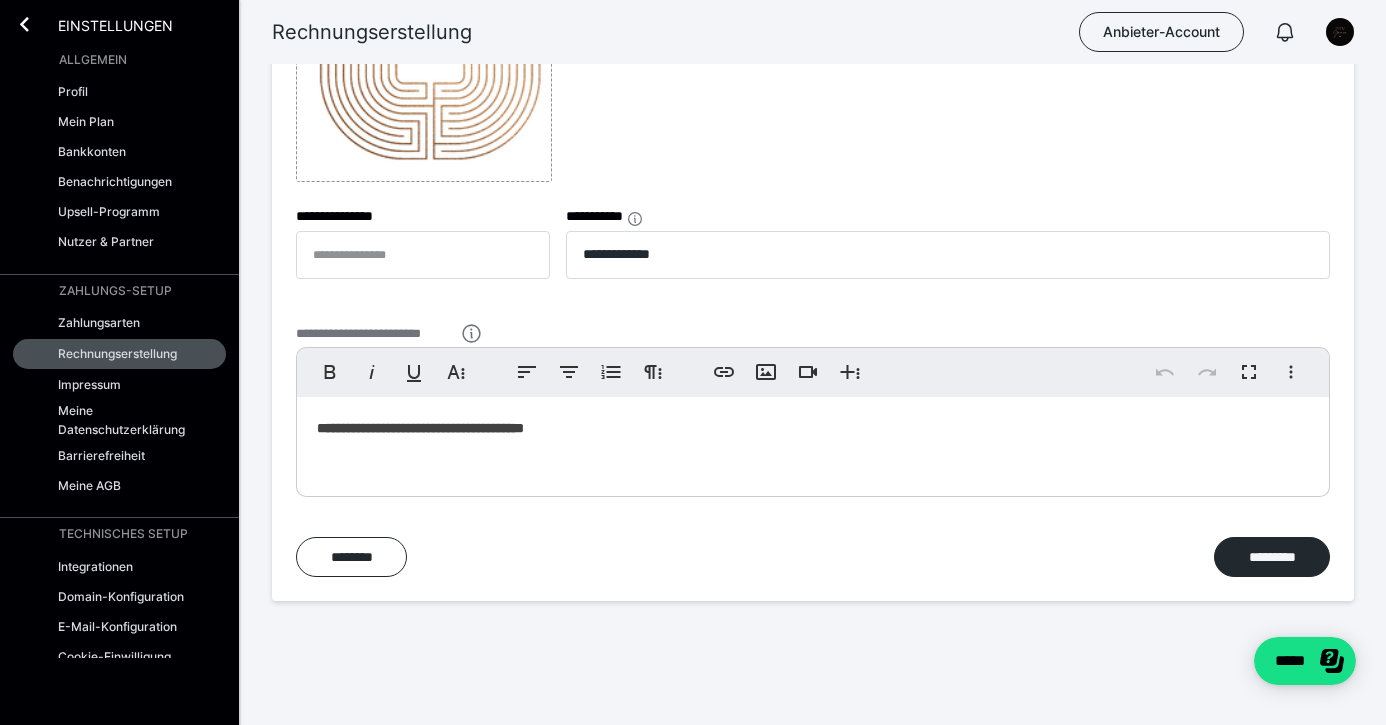 scroll, scrollTop: 884, scrollLeft: 0, axis: vertical 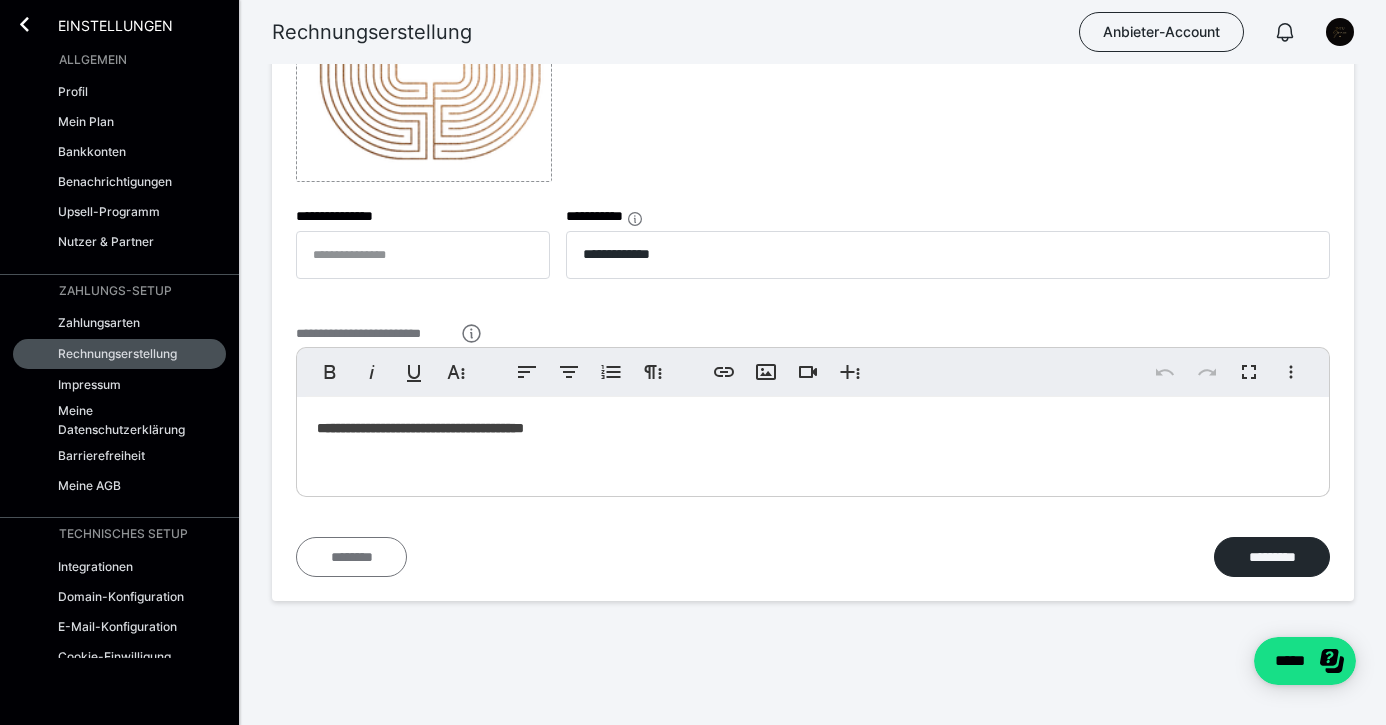 click on "********" at bounding box center (351, 557) 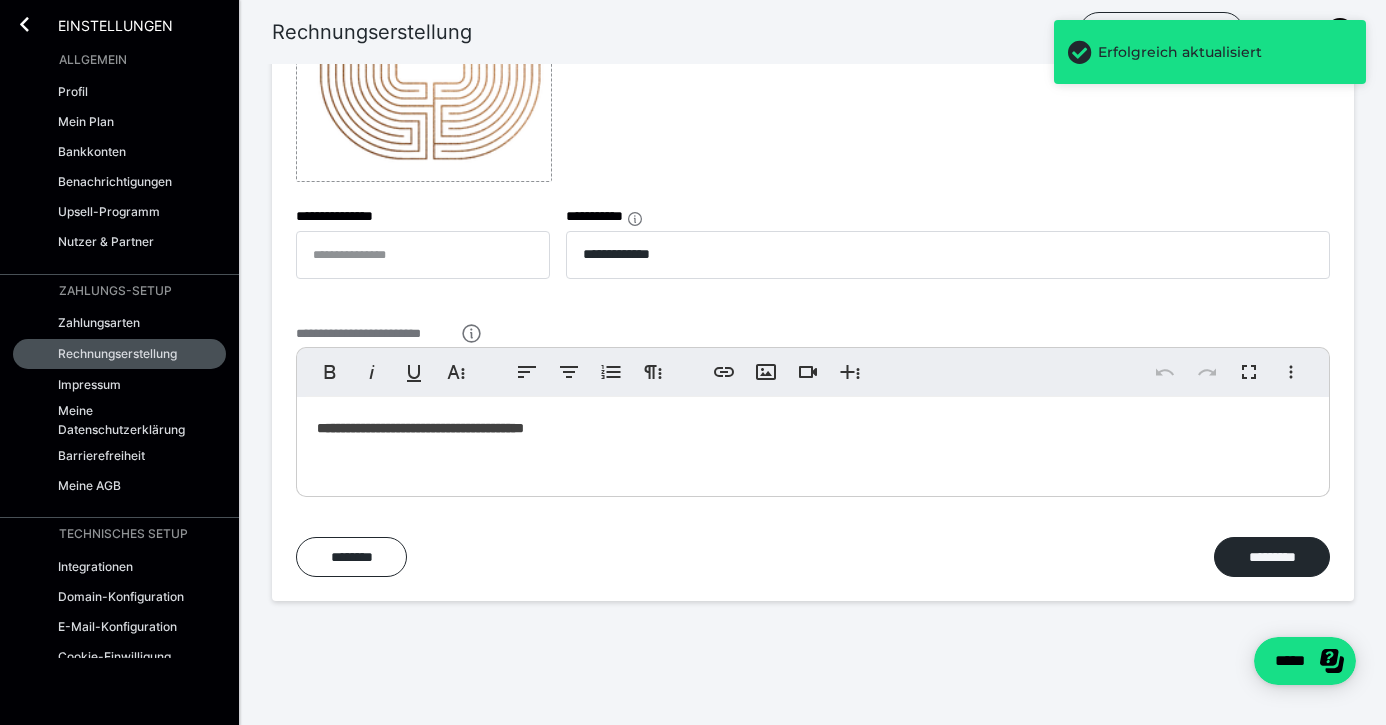 type on "**********" 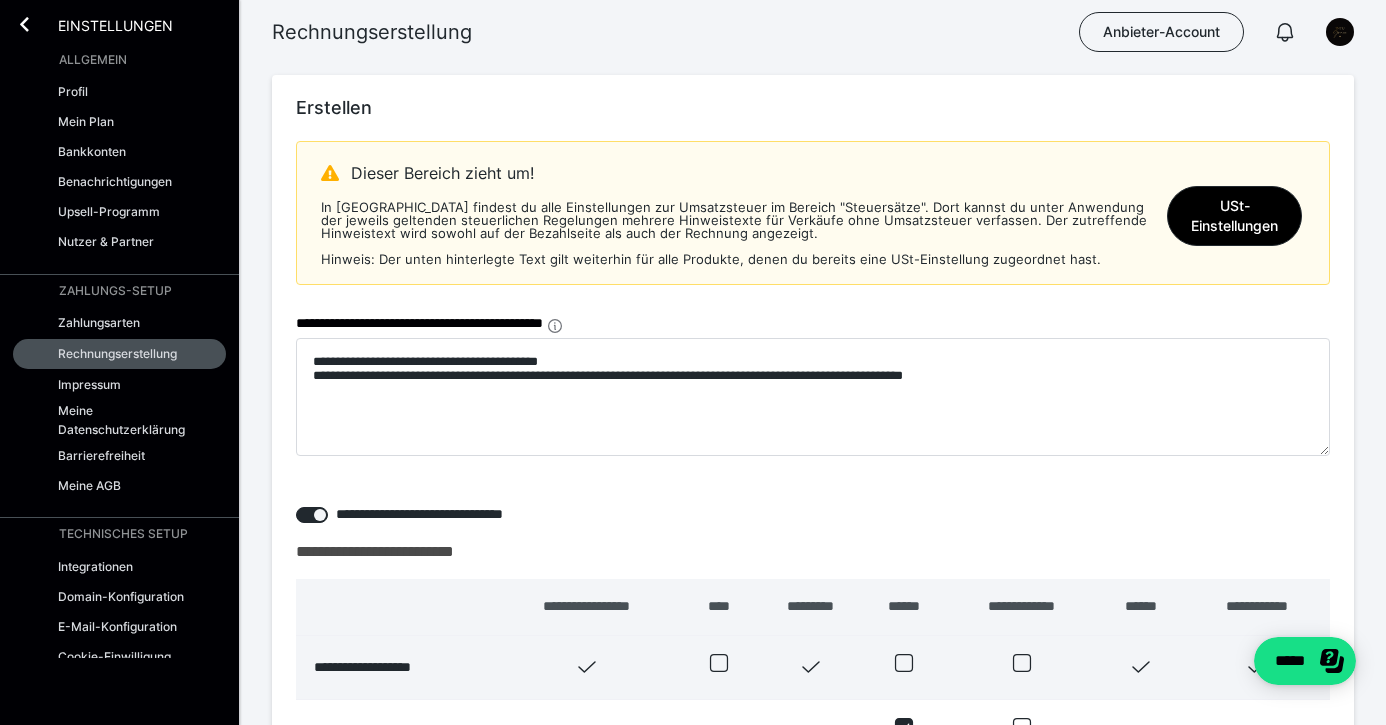 scroll, scrollTop: 0, scrollLeft: 0, axis: both 